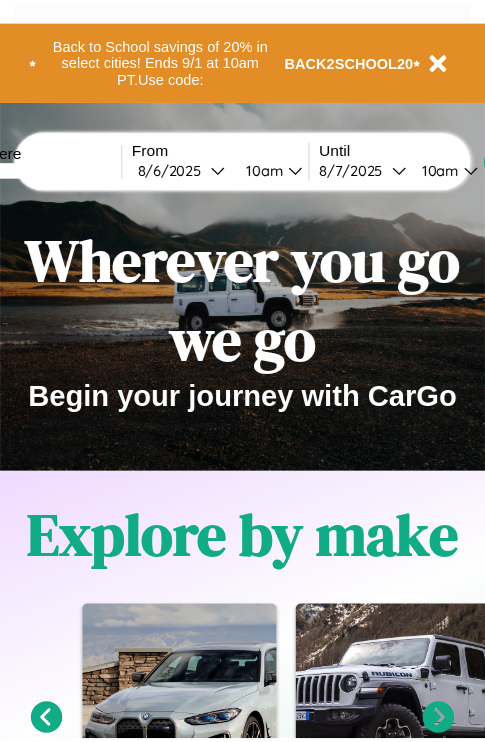 scroll, scrollTop: 0, scrollLeft: 0, axis: both 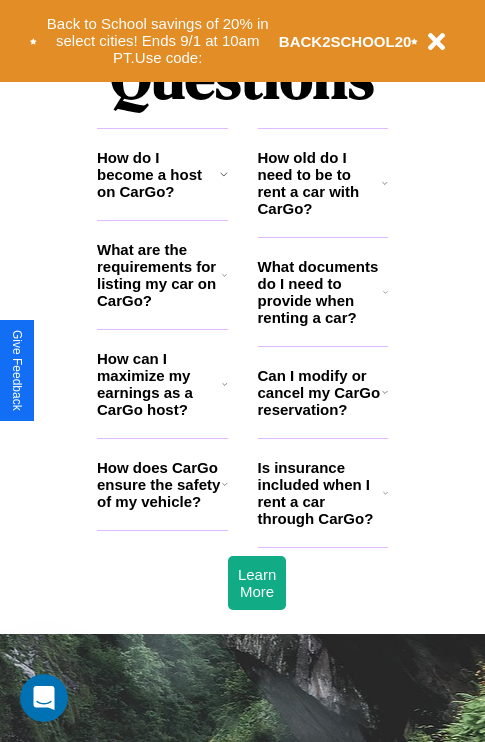 click on "Can I modify or cancel my CarGo reservation?" at bounding box center (320, 392) 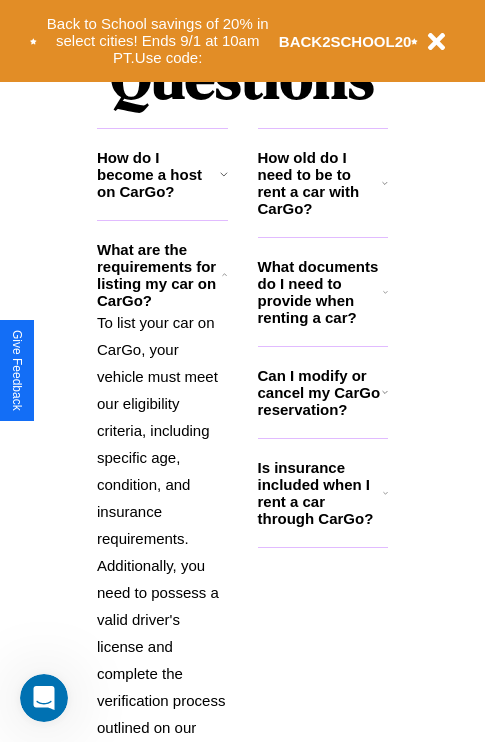 click 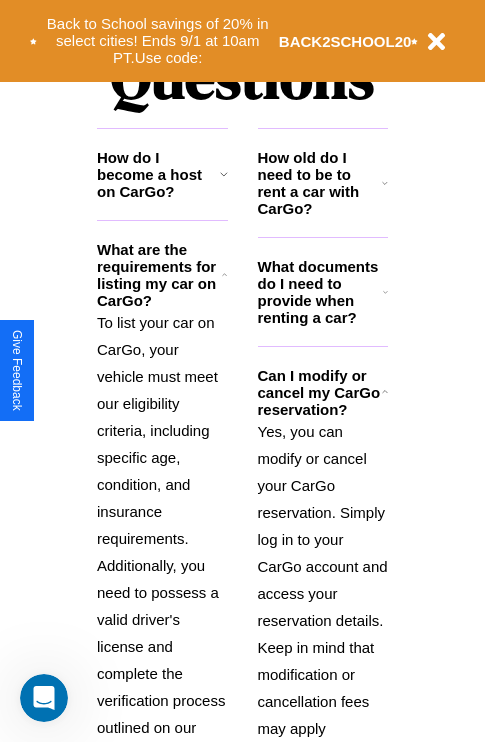 click on "How old do I need to be to rent a car with CarGo?" at bounding box center [320, 183] 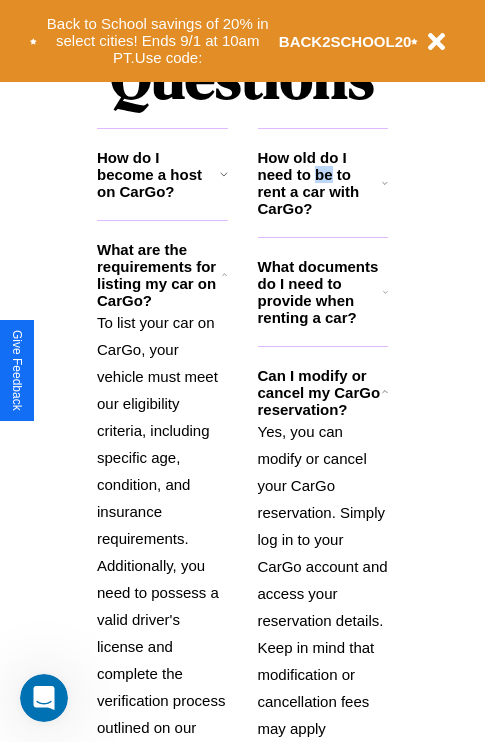 scroll, scrollTop: 2667, scrollLeft: 0, axis: vertical 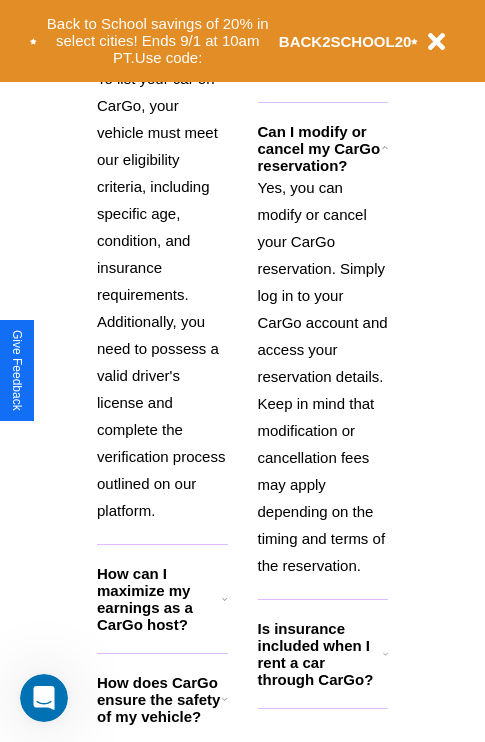 click on "Is insurance included when I rent a car through CarGo?" at bounding box center [320, 654] 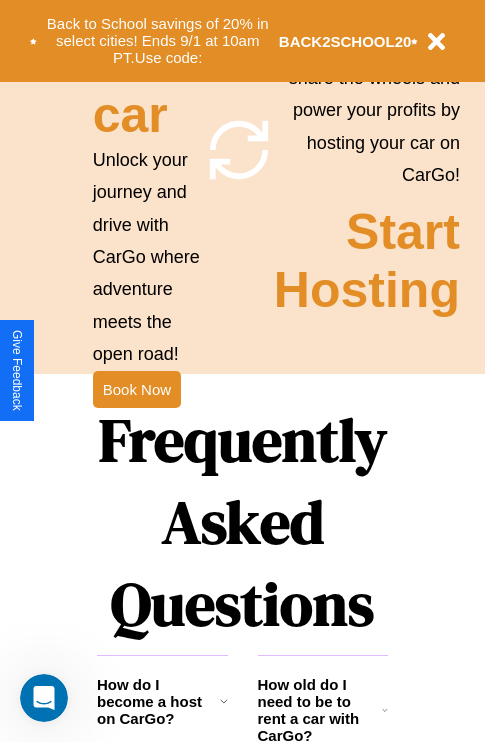 click 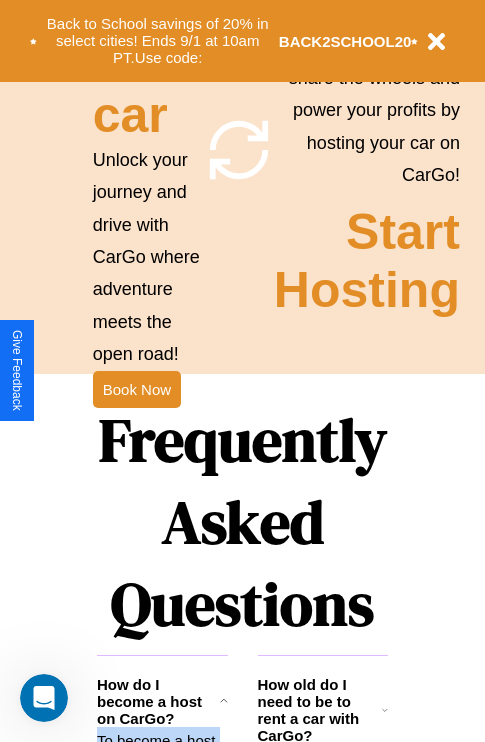 scroll, scrollTop: 2557, scrollLeft: 0, axis: vertical 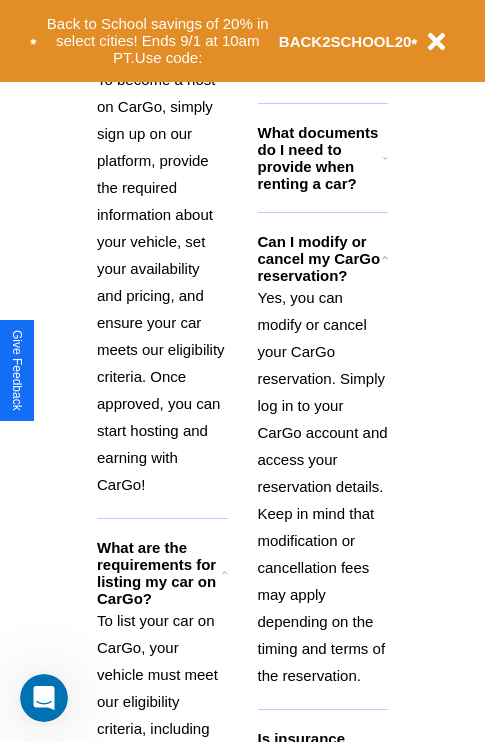 click on "Yes, you can modify or cancel your CarGo reservation. Simply log in to your CarGo account and access your reservation details. Keep in mind that modification or cancellation fees may apply depending on the timing and terms of the reservation." at bounding box center (323, 486) 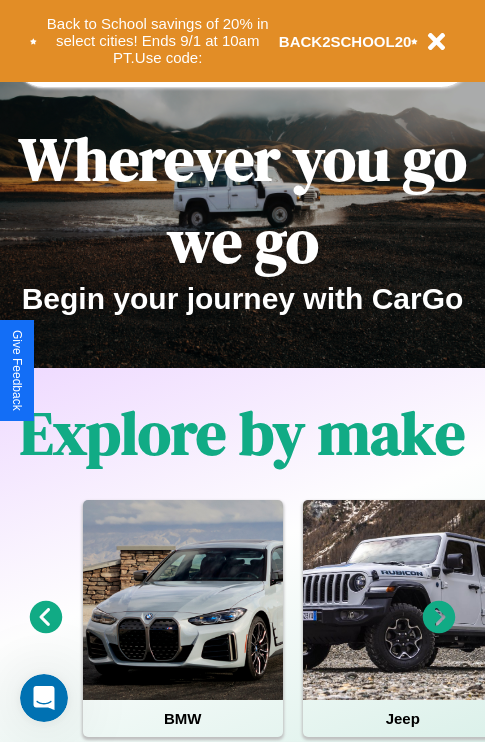 scroll, scrollTop: 0, scrollLeft: 0, axis: both 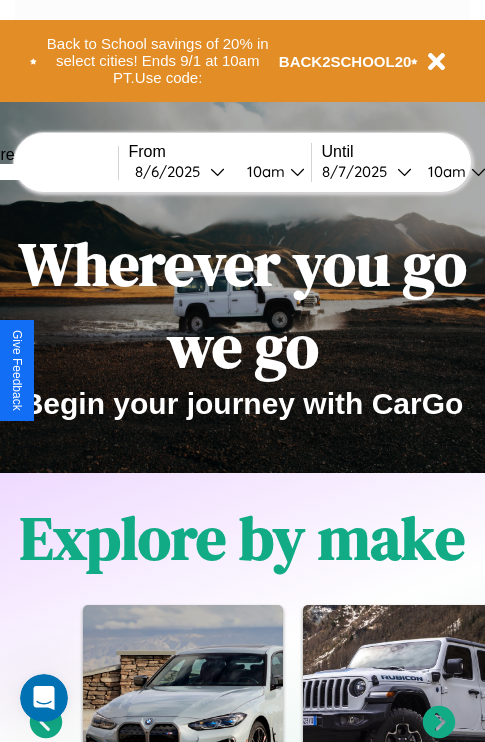 click at bounding box center (43, 172) 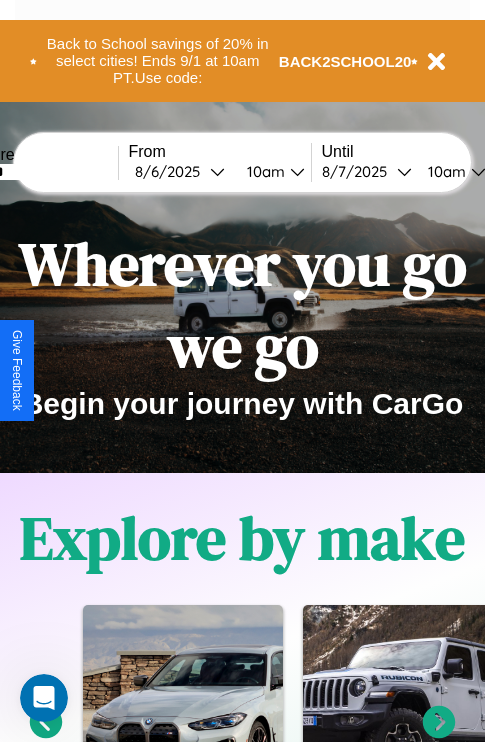 type on "******" 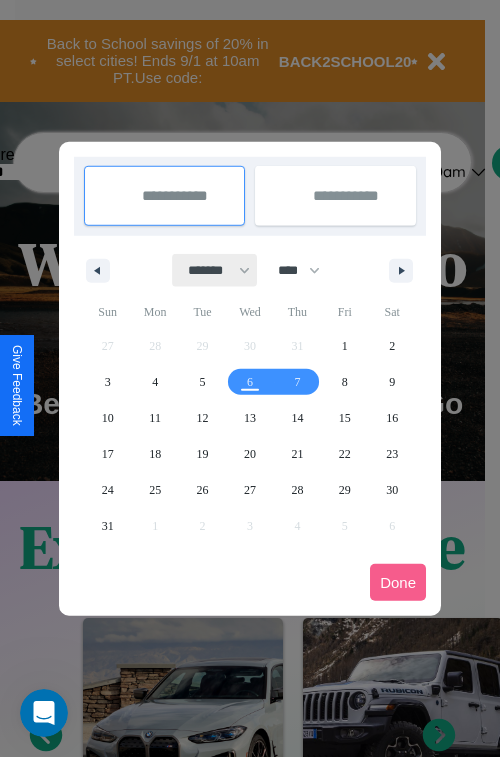 click on "******* ******** ***** ***** *** **** **** ****** ********* ******* ******** ********" at bounding box center [215, 270] 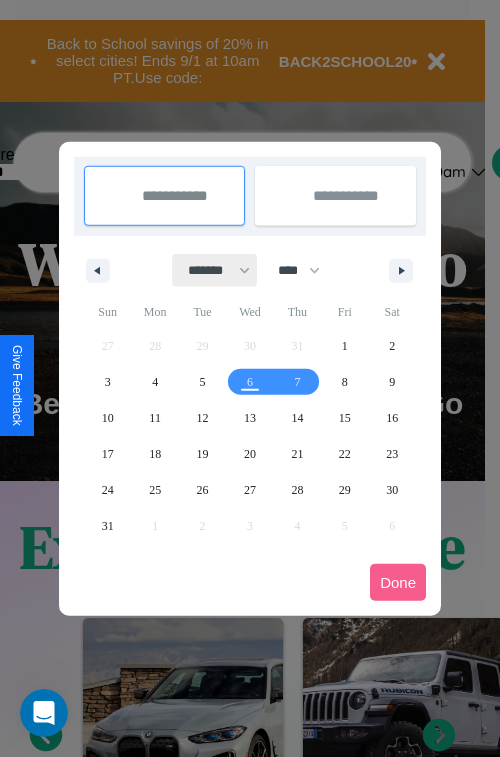 select on "*" 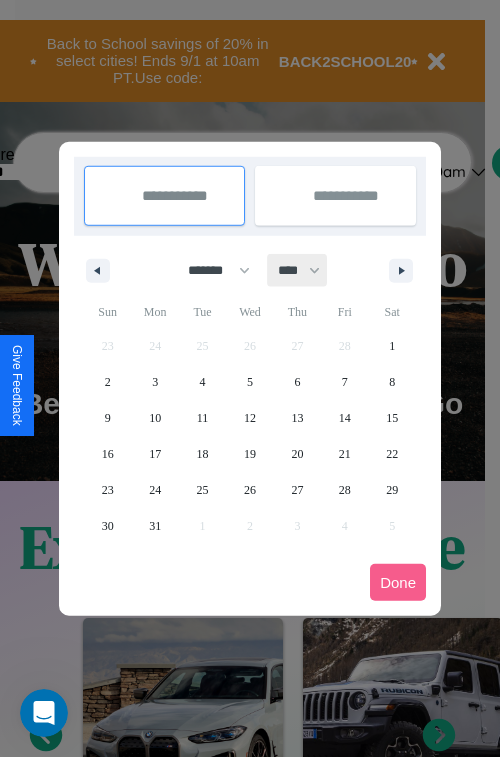 click on "**** **** **** **** **** **** **** **** **** **** **** **** **** **** **** **** **** **** **** **** **** **** **** **** **** **** **** **** **** **** **** **** **** **** **** **** **** **** **** **** **** **** **** **** **** **** **** **** **** **** **** **** **** **** **** **** **** **** **** **** **** **** **** **** **** **** **** **** **** **** **** **** **** **** **** **** **** **** **** **** **** **** **** **** **** **** **** **** **** **** **** **** **** **** **** **** **** **** **** **** **** **** **** **** **** **** **** **** **** **** **** **** **** **** **** **** **** **** **** **** ****" at bounding box center [298, 270] 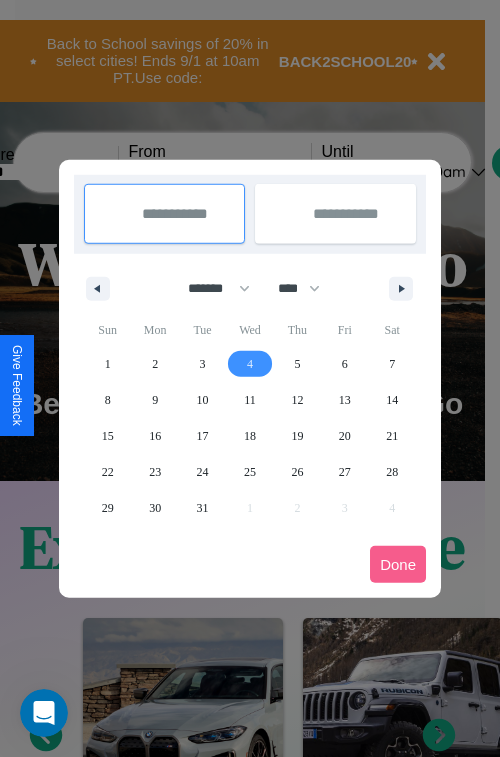 click on "4" at bounding box center [250, 364] 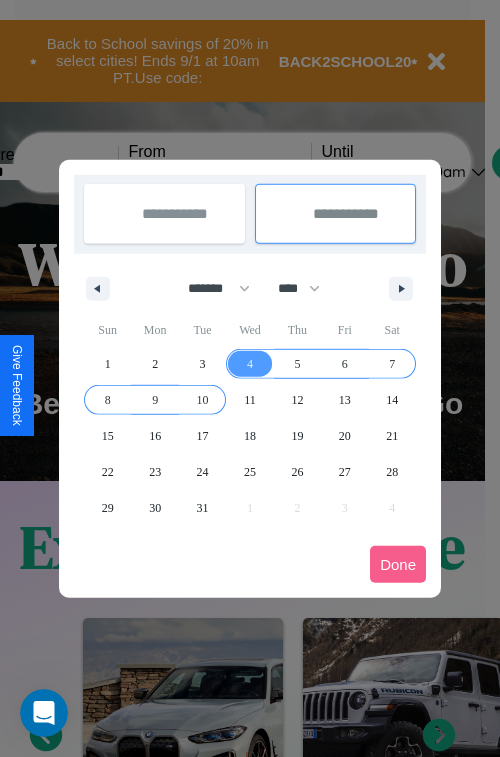 click on "10" at bounding box center (203, 400) 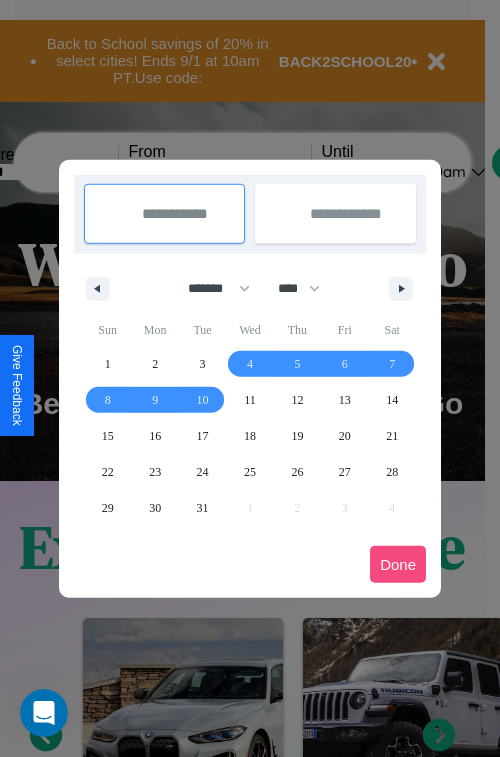 click on "Done" at bounding box center [398, 564] 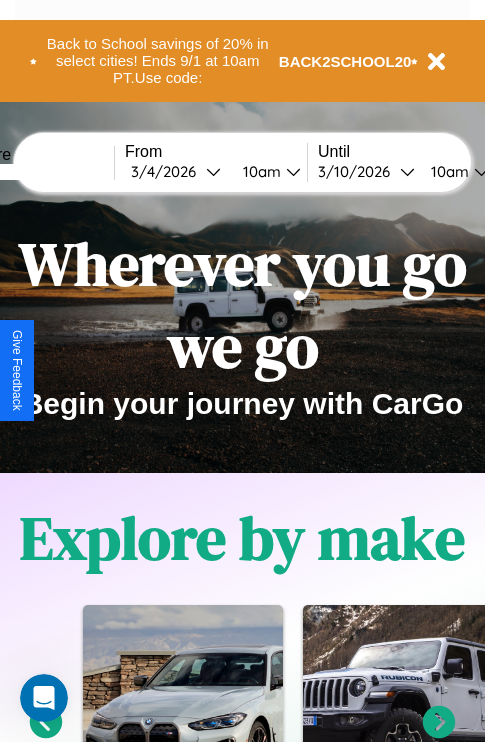 scroll, scrollTop: 0, scrollLeft: 71, axis: horizontal 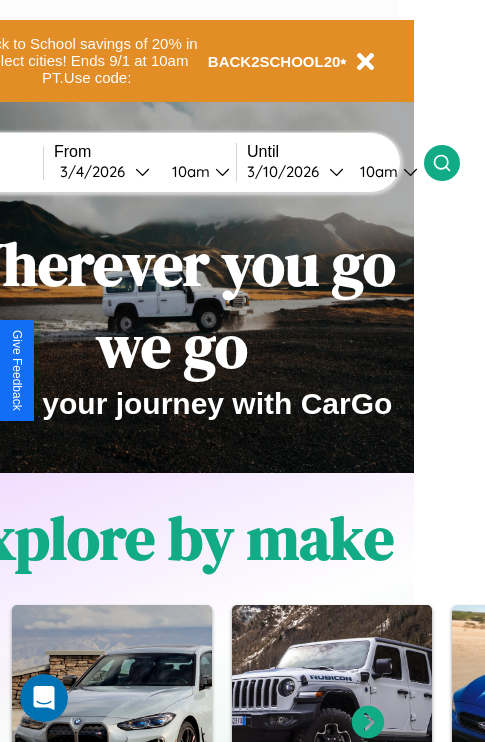 click 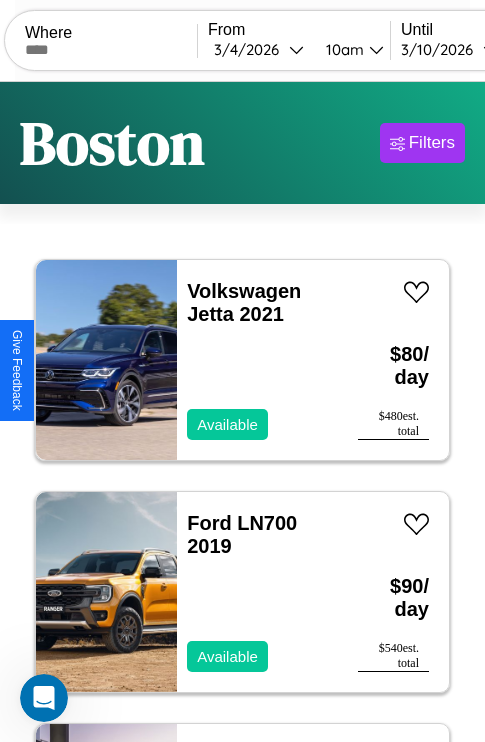 scroll, scrollTop: 50, scrollLeft: 0, axis: vertical 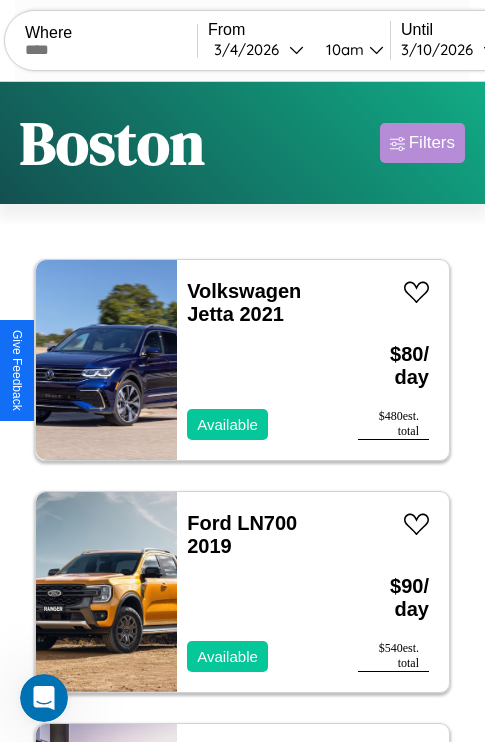 click on "Filters" at bounding box center (432, 143) 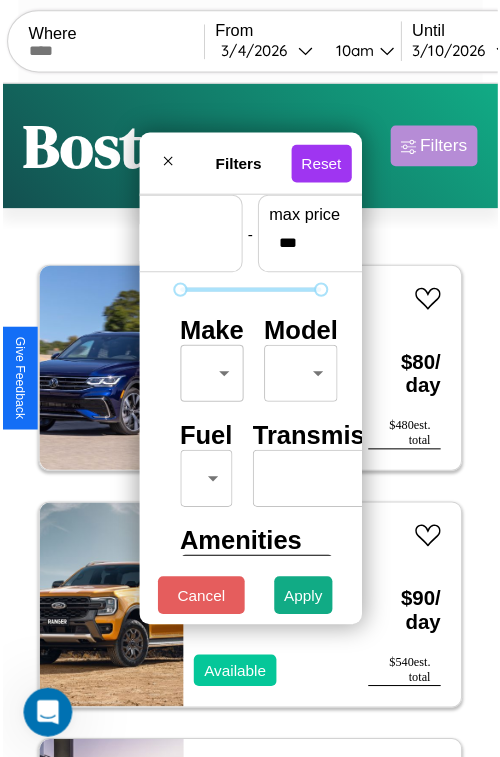 scroll, scrollTop: 59, scrollLeft: 0, axis: vertical 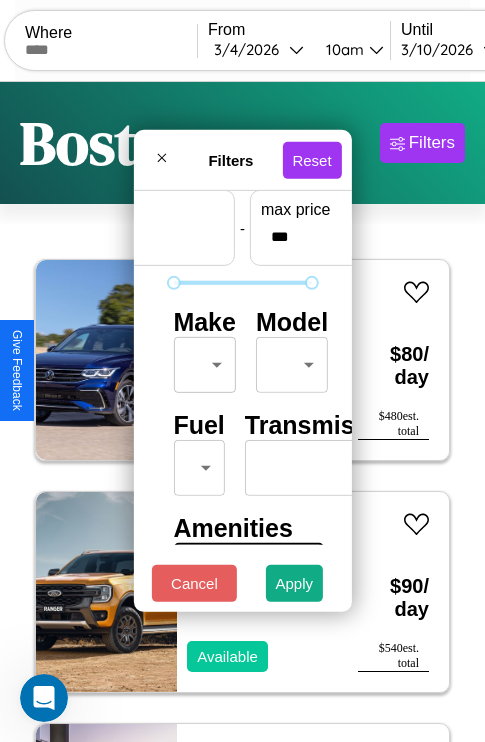 click on "CarGo Where From 3 / 4 / 2026 10am Until 3 / 10 / 2026 10am Become a Host Login Sign Up Boston Filters 120  cars in this area These cars can be picked up in this city. Volkswagen   Jetta   2021 Available $ 80  / day $ 480  est. total Ford   LN700   2019 Available $ 90  / day $ 540  est. total GMC   NE   2023 Available $ 150  / day $ 900  est. total Chrysler   Conquest   2024 Available $ 70  / day $ 420  est. total Bentley   Azure   2020 Available $ 170  / day $ 1020  est. total Volkswagen   KOMBI   2024 Available $ 170  / day $ 1020  est. total Toyota   Scion xB   2016 Available $ 40  / day $ 240  est. total Lamborghini   147   2023 Available $ 60  / day $ 360  est. total GMC   Vandura   2021 Available $ 120  / day $ 720  est. total Volkswagen   Jetta GLI   2014 Available $ 100  / day $ 600  est. total Jaguar   XK   2016 Available $ 90  / day $ 540  est. total Hyundai   Hyundai Steel Industries, Inc.   2024 Available $ 50  / day $ 300  est. total Volvo   NE64   2021 Available $ 100  / day $ 600  est. total" at bounding box center (242, 412) 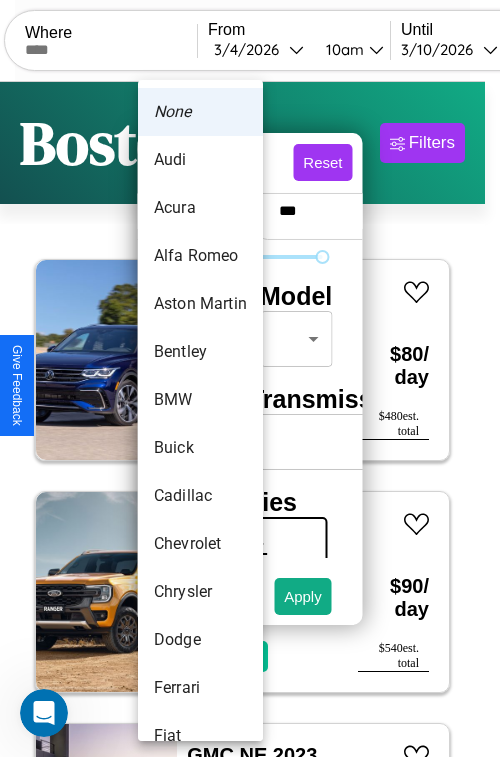 scroll, scrollTop: 38, scrollLeft: 0, axis: vertical 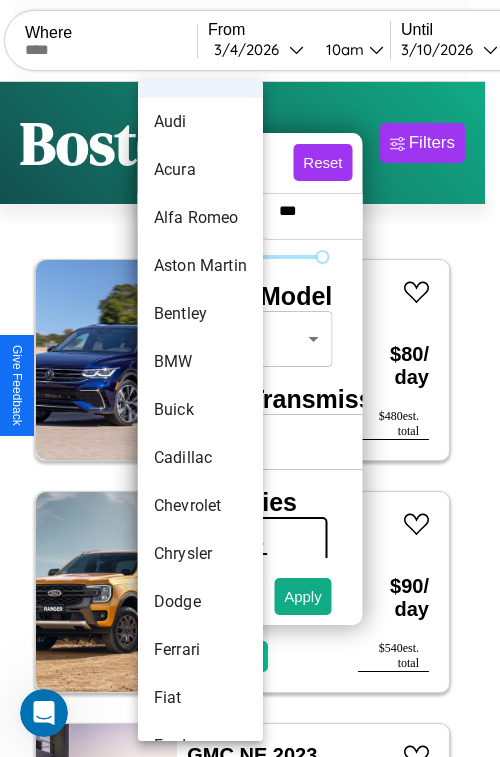 click on "Buick" at bounding box center [200, 410] 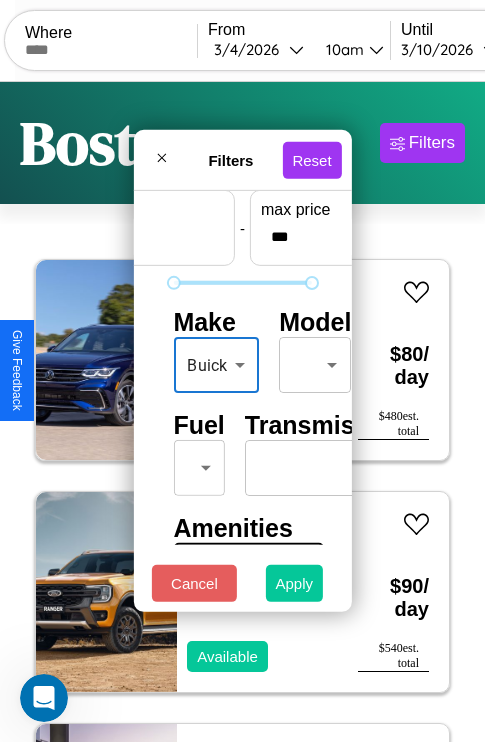 click on "Apply" at bounding box center (295, 583) 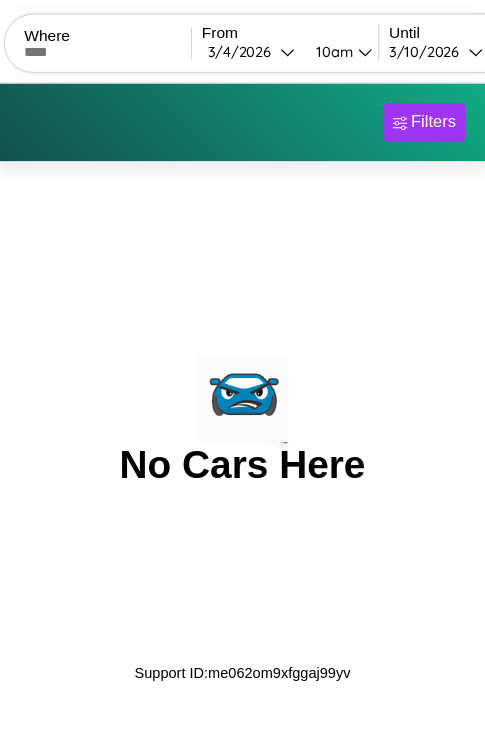 scroll, scrollTop: 0, scrollLeft: 0, axis: both 